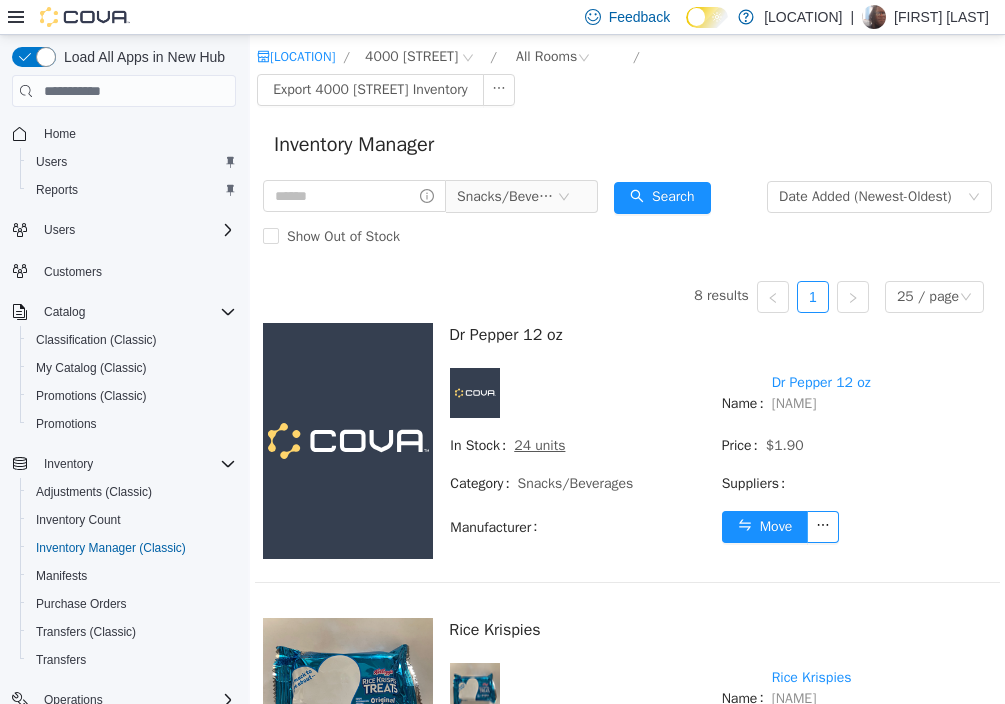scroll, scrollTop: 0, scrollLeft: 0, axis: both 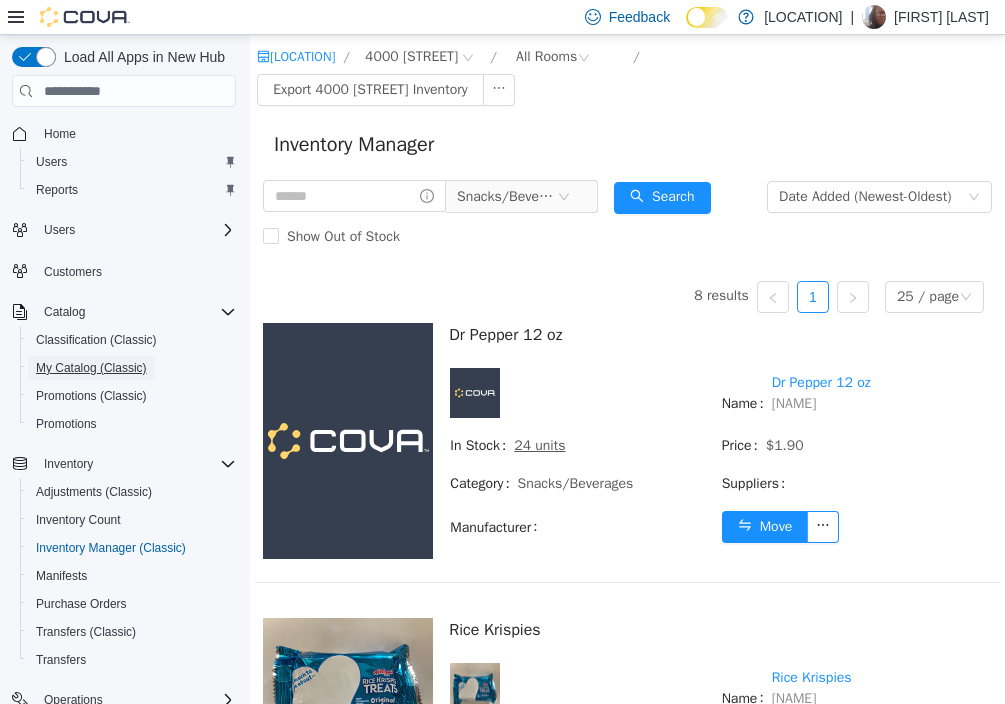 drag, startPoint x: 92, startPoint y: 367, endPoint x: 241, endPoint y: 374, distance: 149.16434 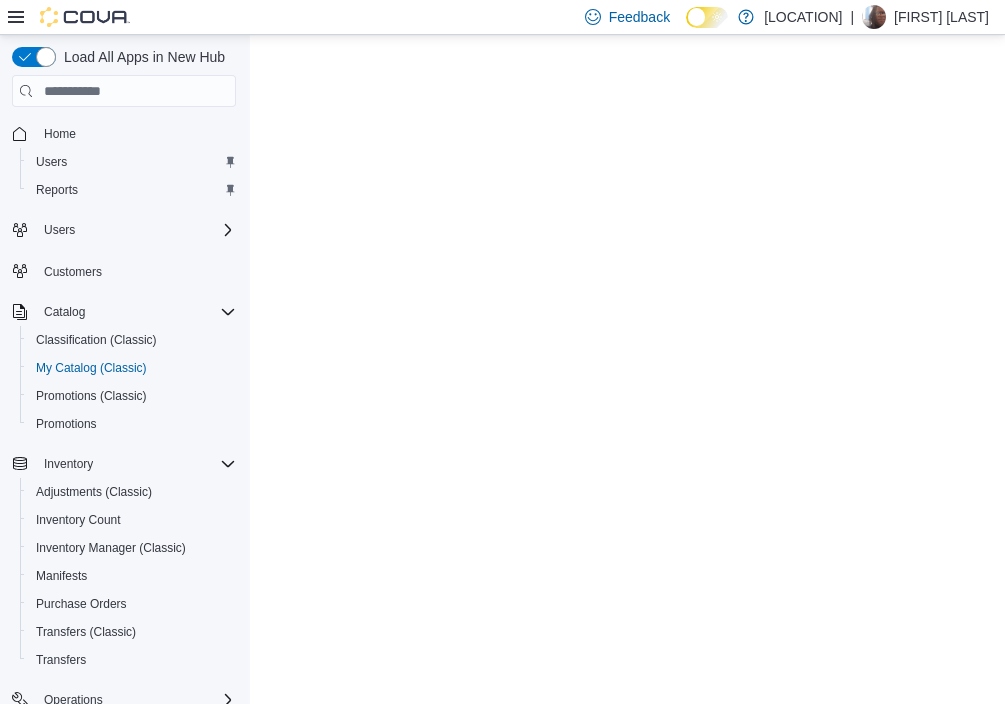 scroll, scrollTop: 0, scrollLeft: 0, axis: both 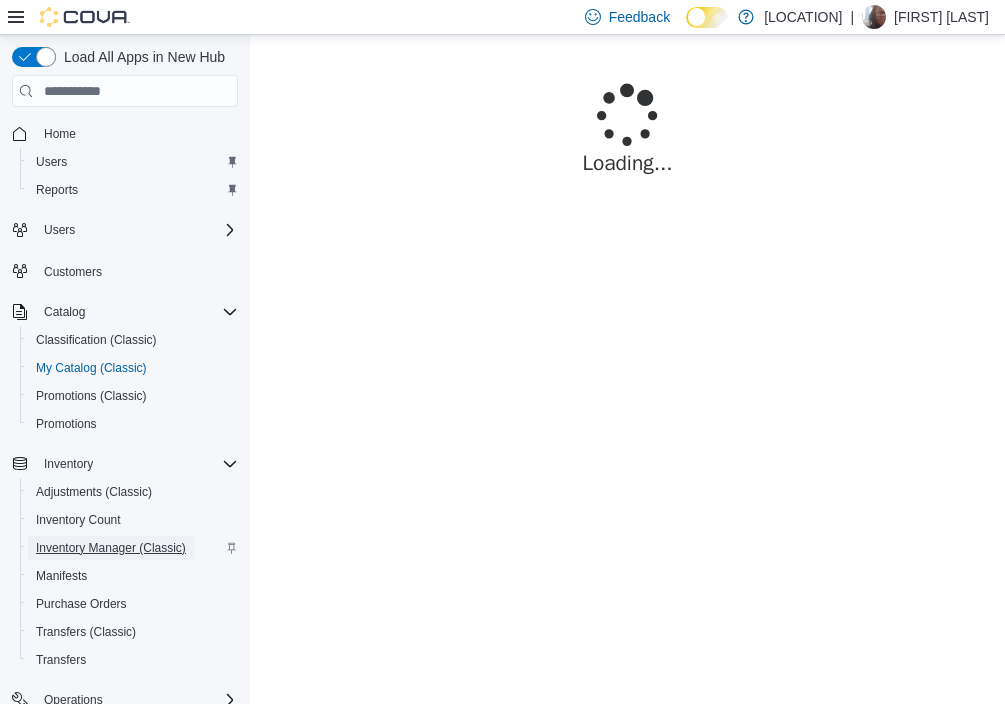 click on "Inventory Manager (Classic)" at bounding box center (111, 548) 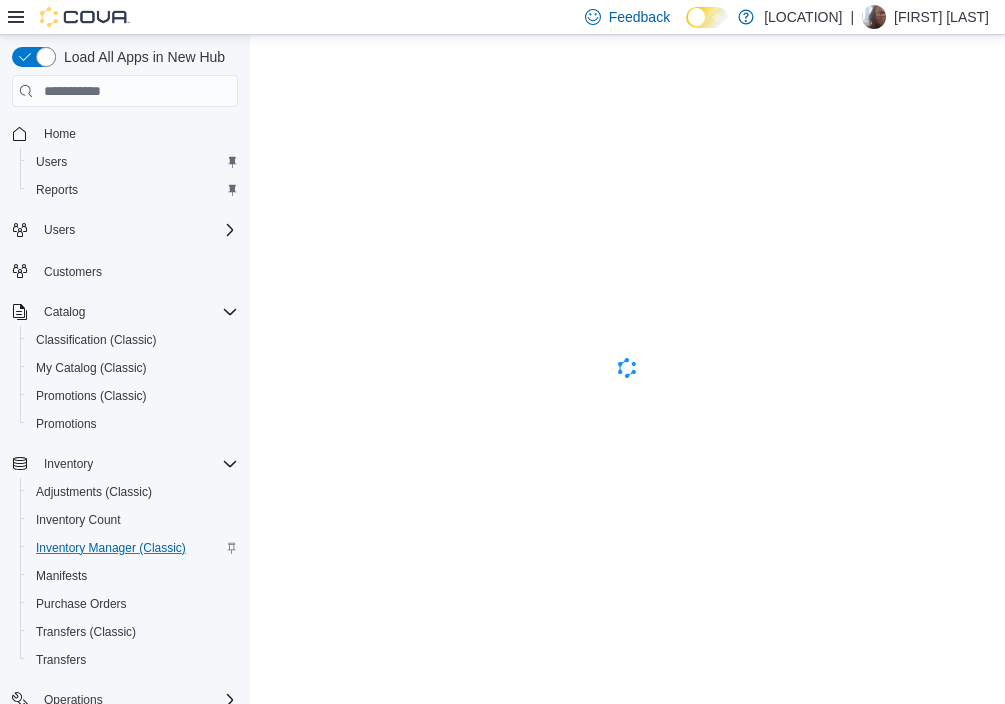 scroll, scrollTop: 0, scrollLeft: 0, axis: both 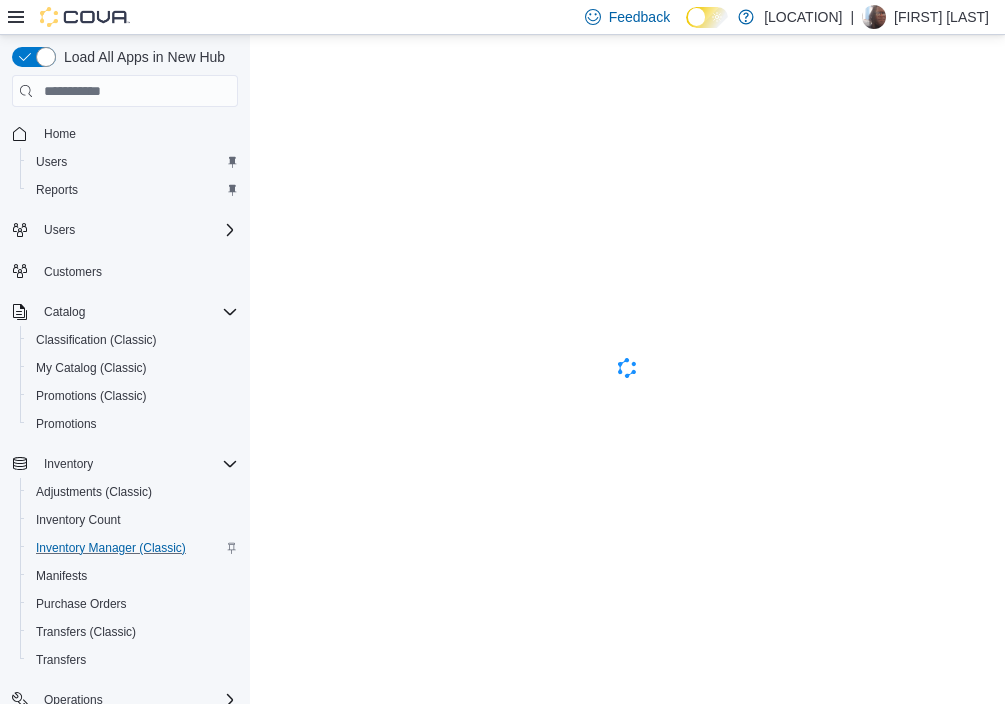 click at bounding box center [85, 17] 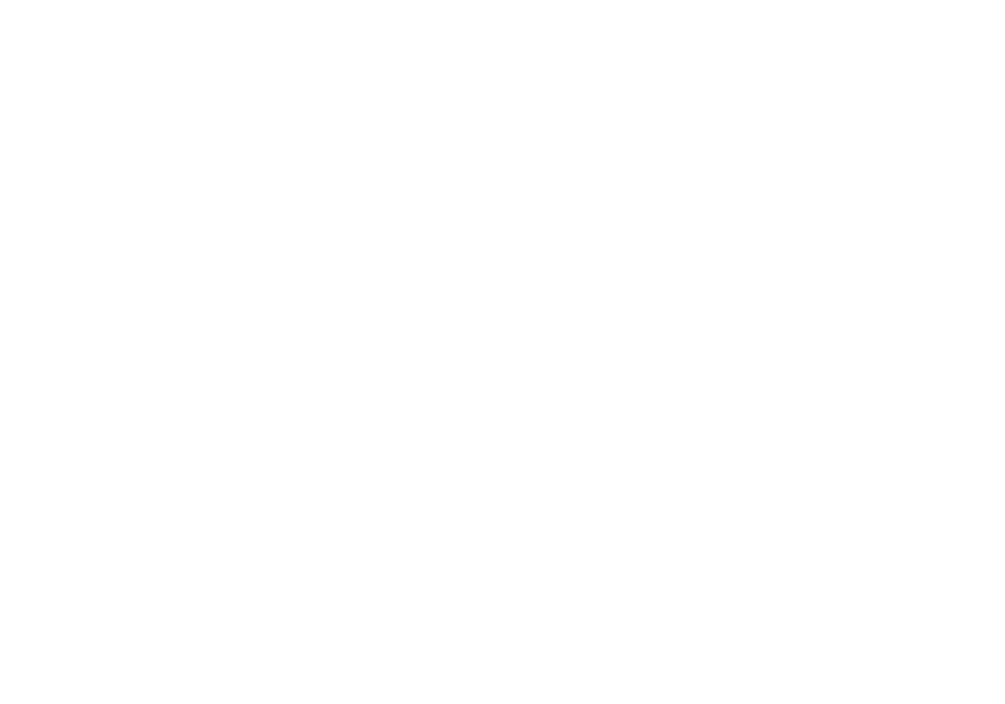 scroll, scrollTop: 0, scrollLeft: 0, axis: both 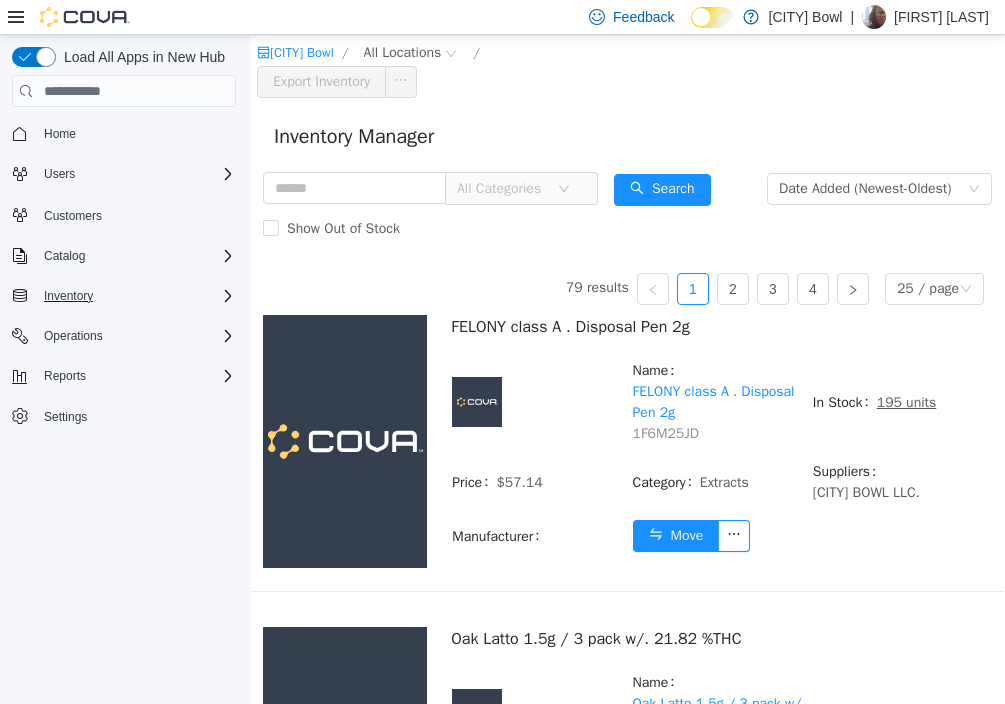 click on "Inventory" at bounding box center [136, 296] 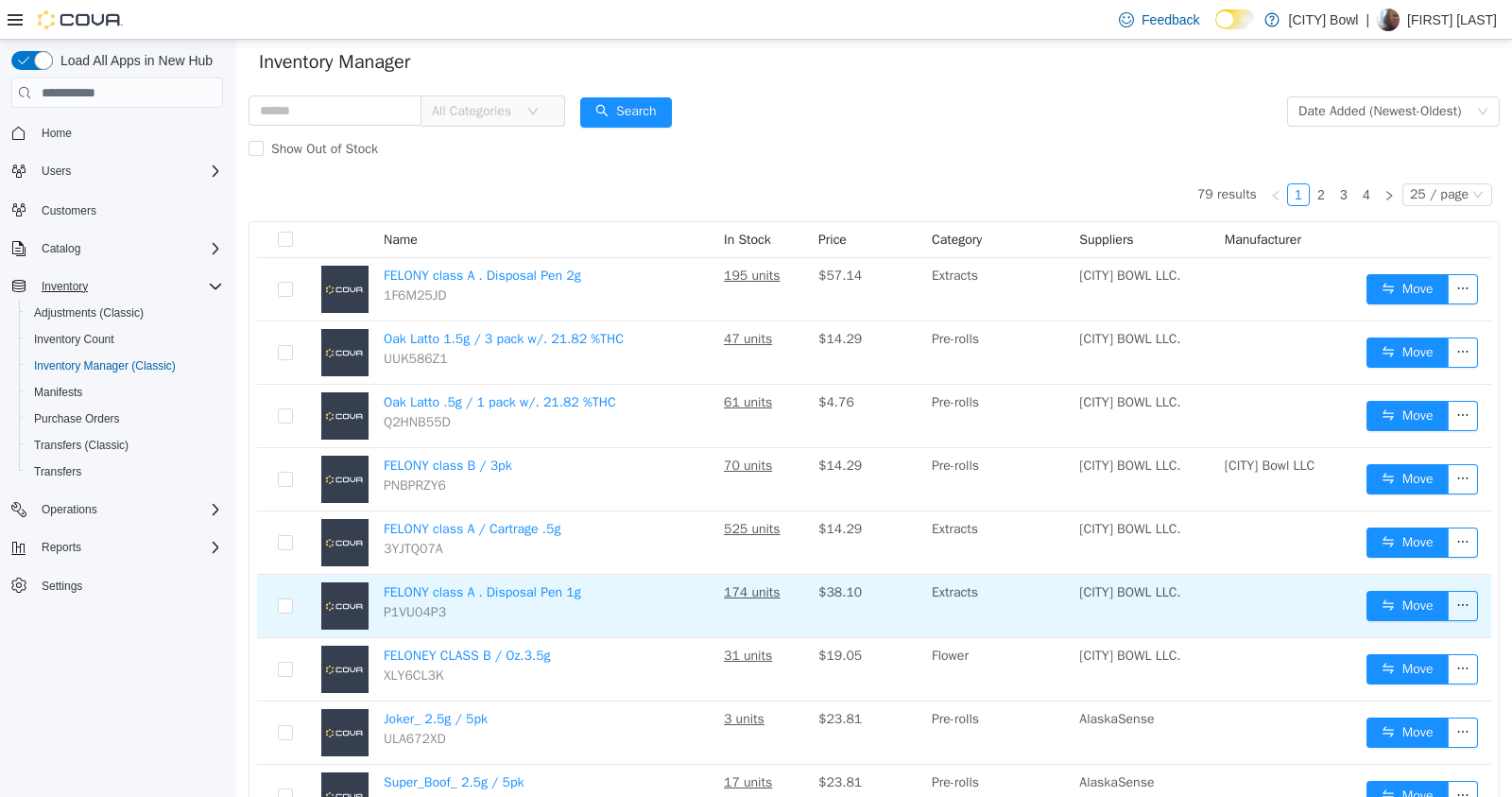 scroll, scrollTop: 0, scrollLeft: 0, axis: both 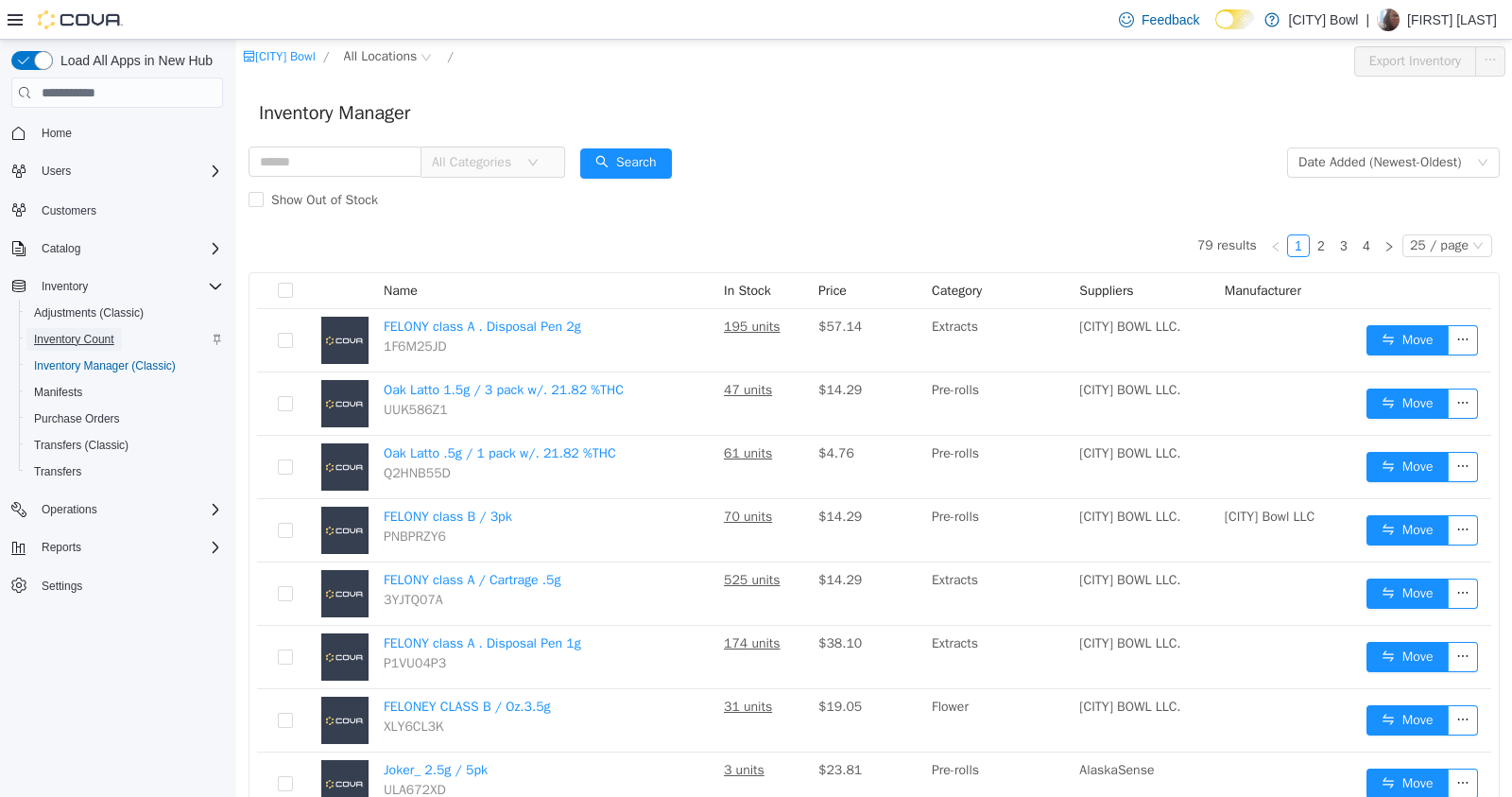 click on "Inventory Count" at bounding box center [74, 339] 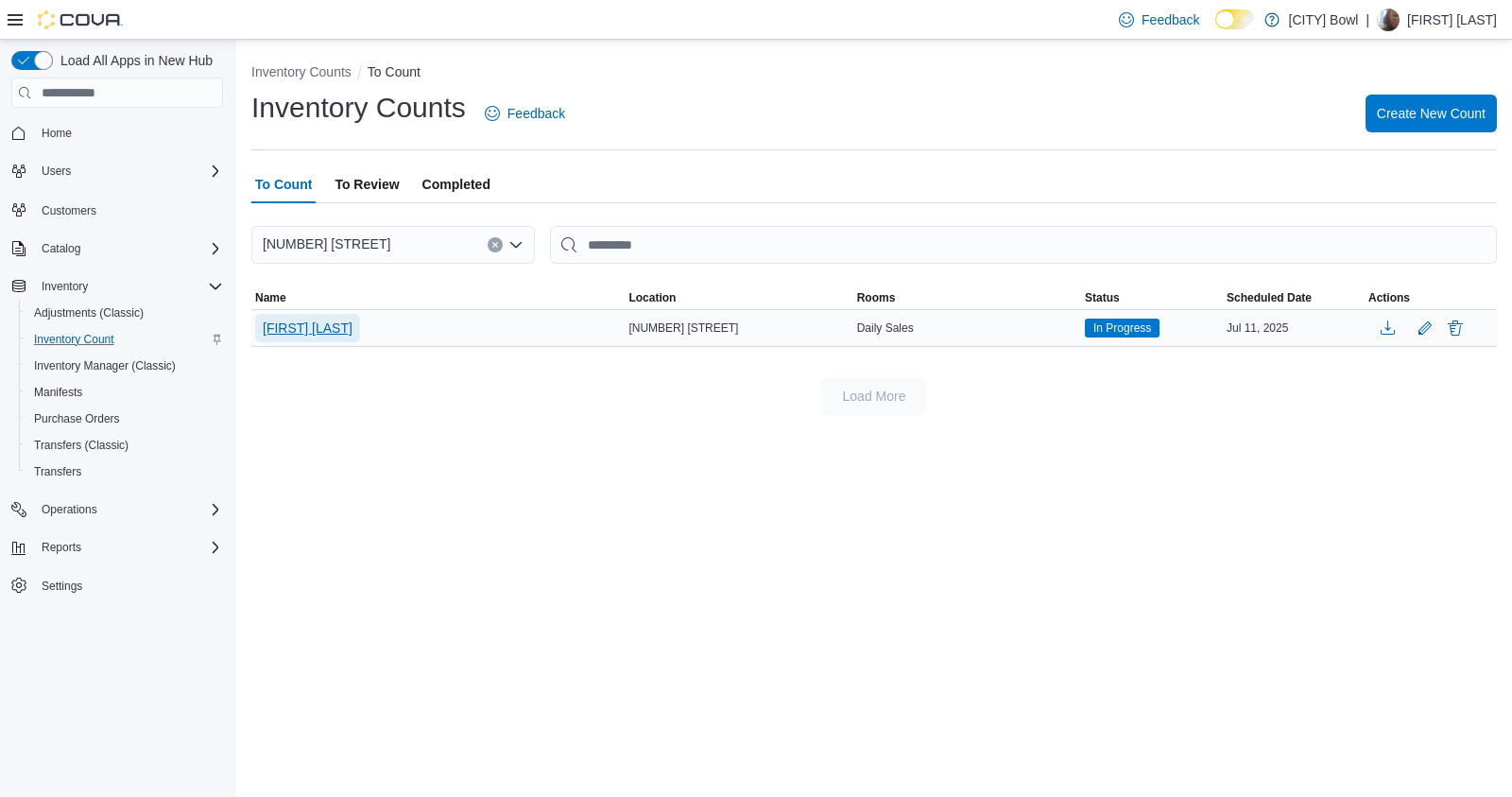 click on "Kayrick F" at bounding box center [307, 328] 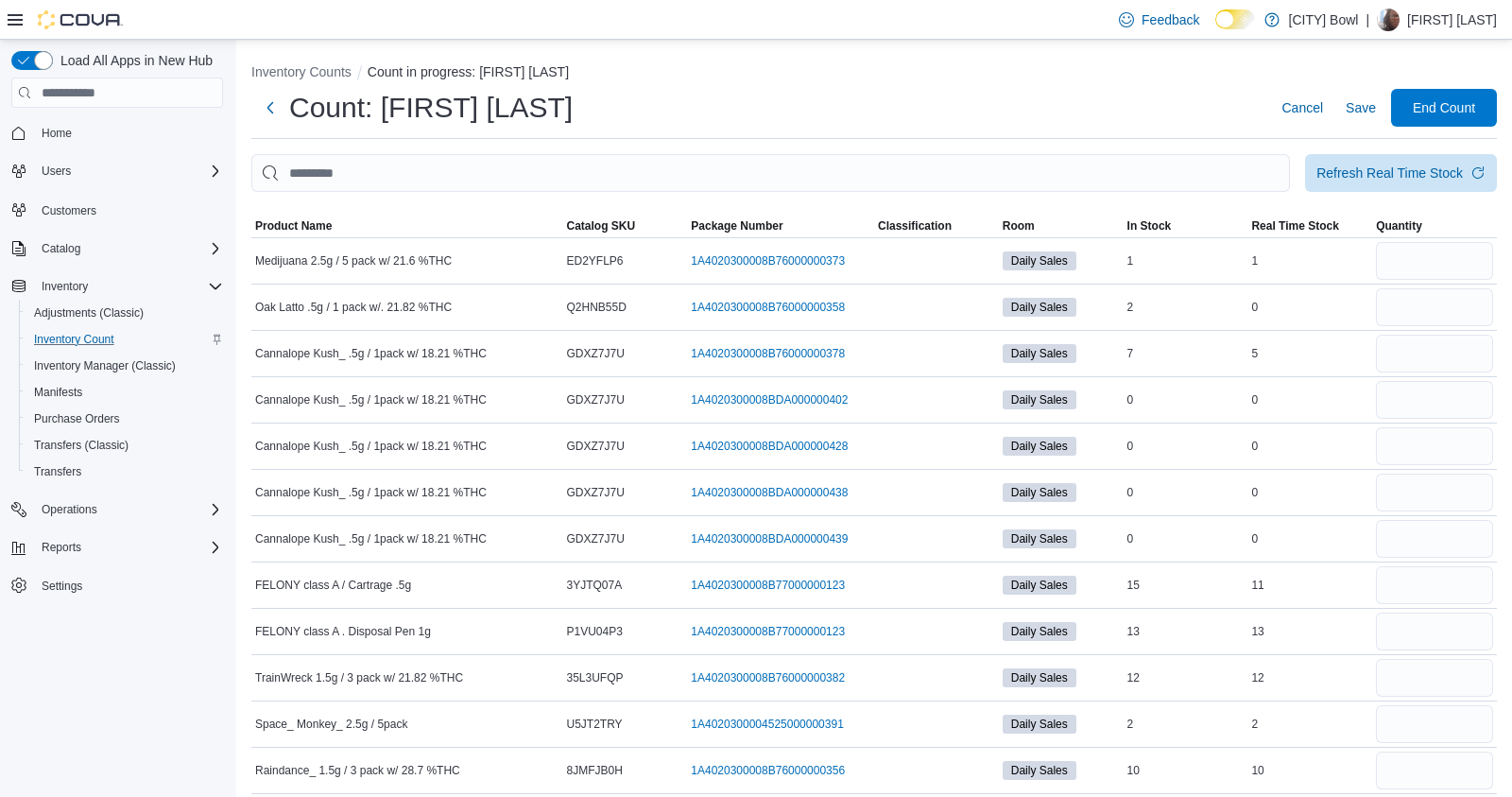scroll, scrollTop: 430, scrollLeft: 0, axis: vertical 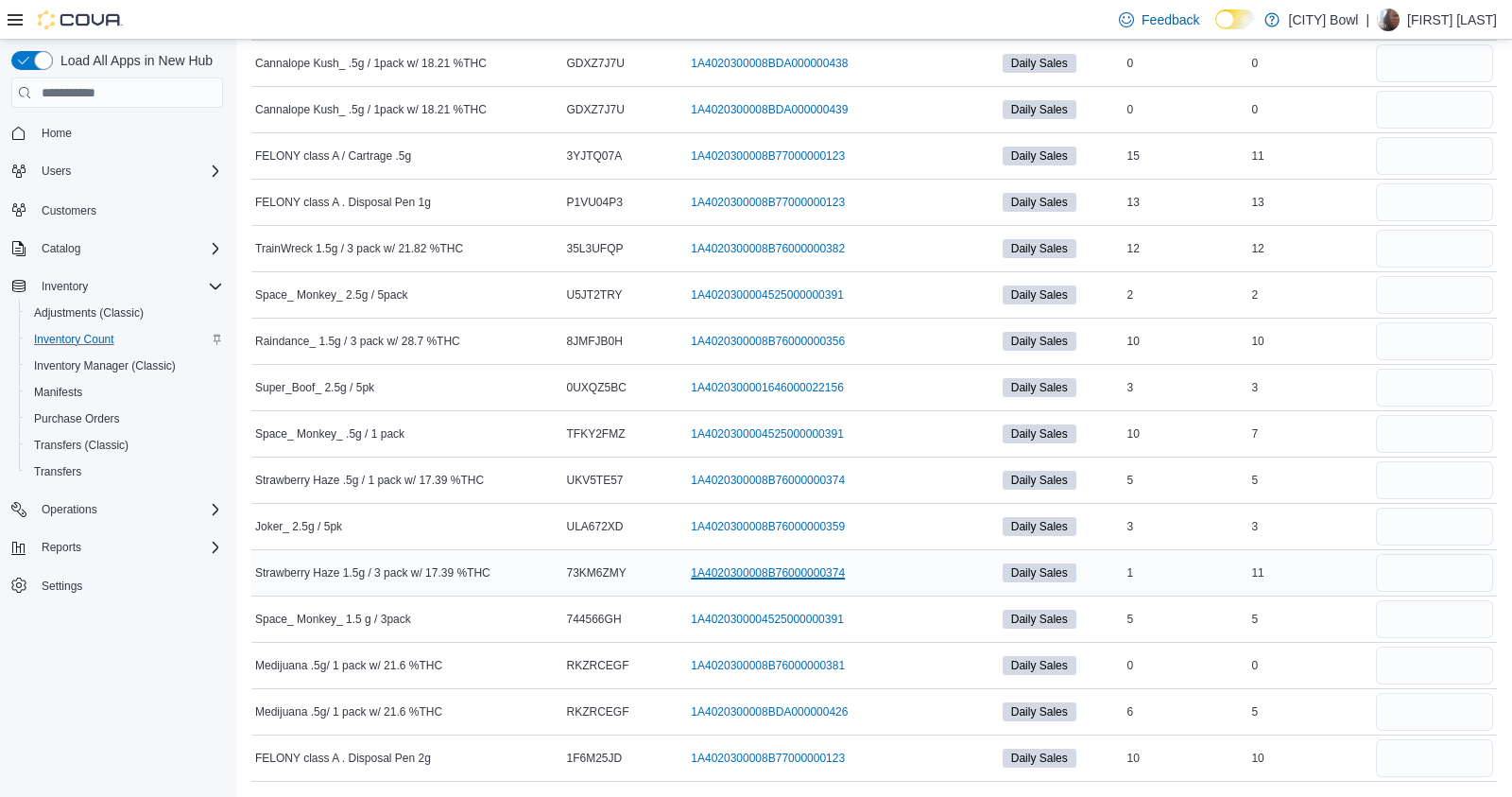 click on "1A4020300008B76000000374 (opens in a new tab or window)" at bounding box center [767, 573] 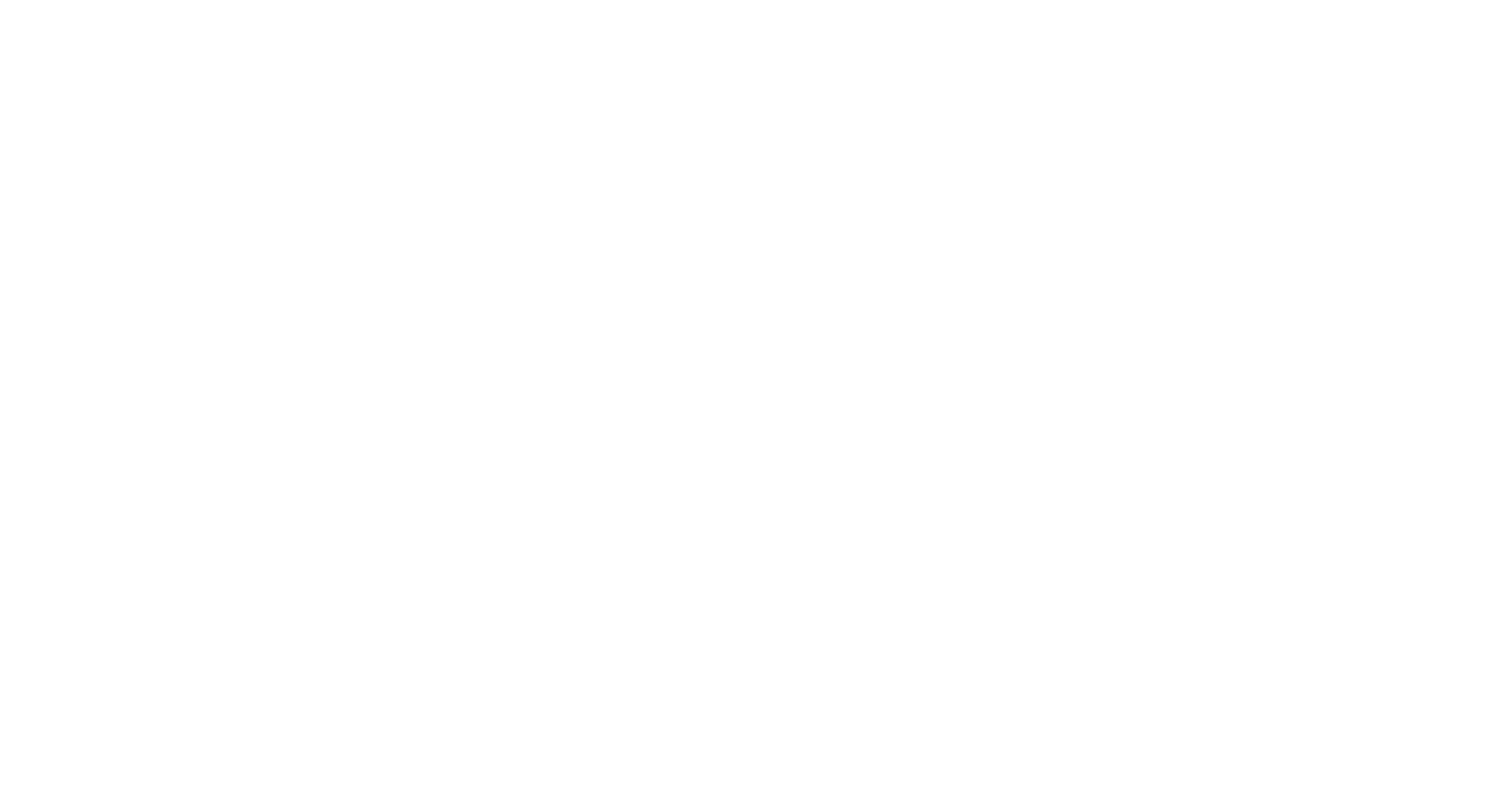 scroll, scrollTop: 0, scrollLeft: 0, axis: both 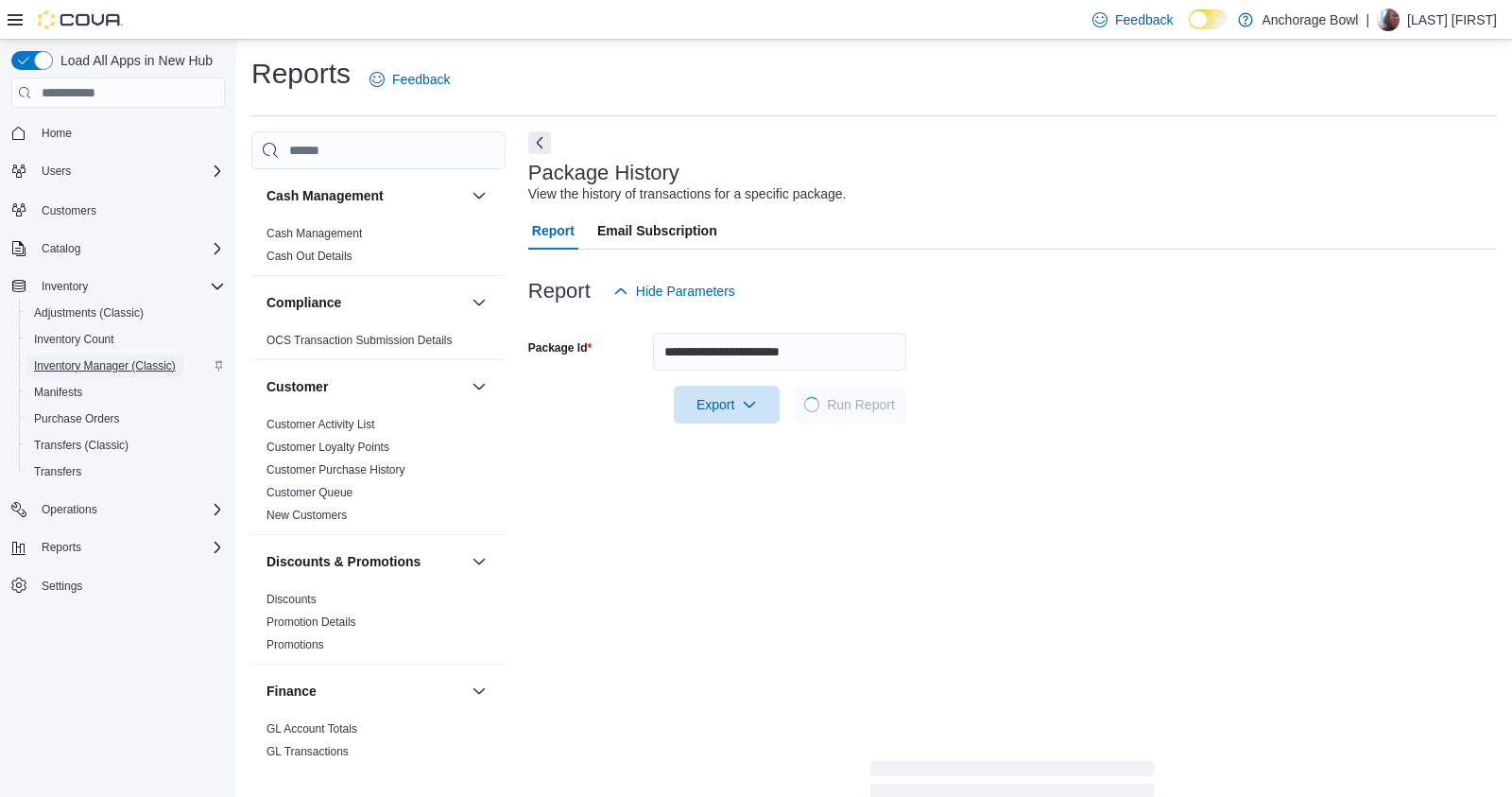 click on "Inventory Manager (Classic)" at bounding box center (105, 366) 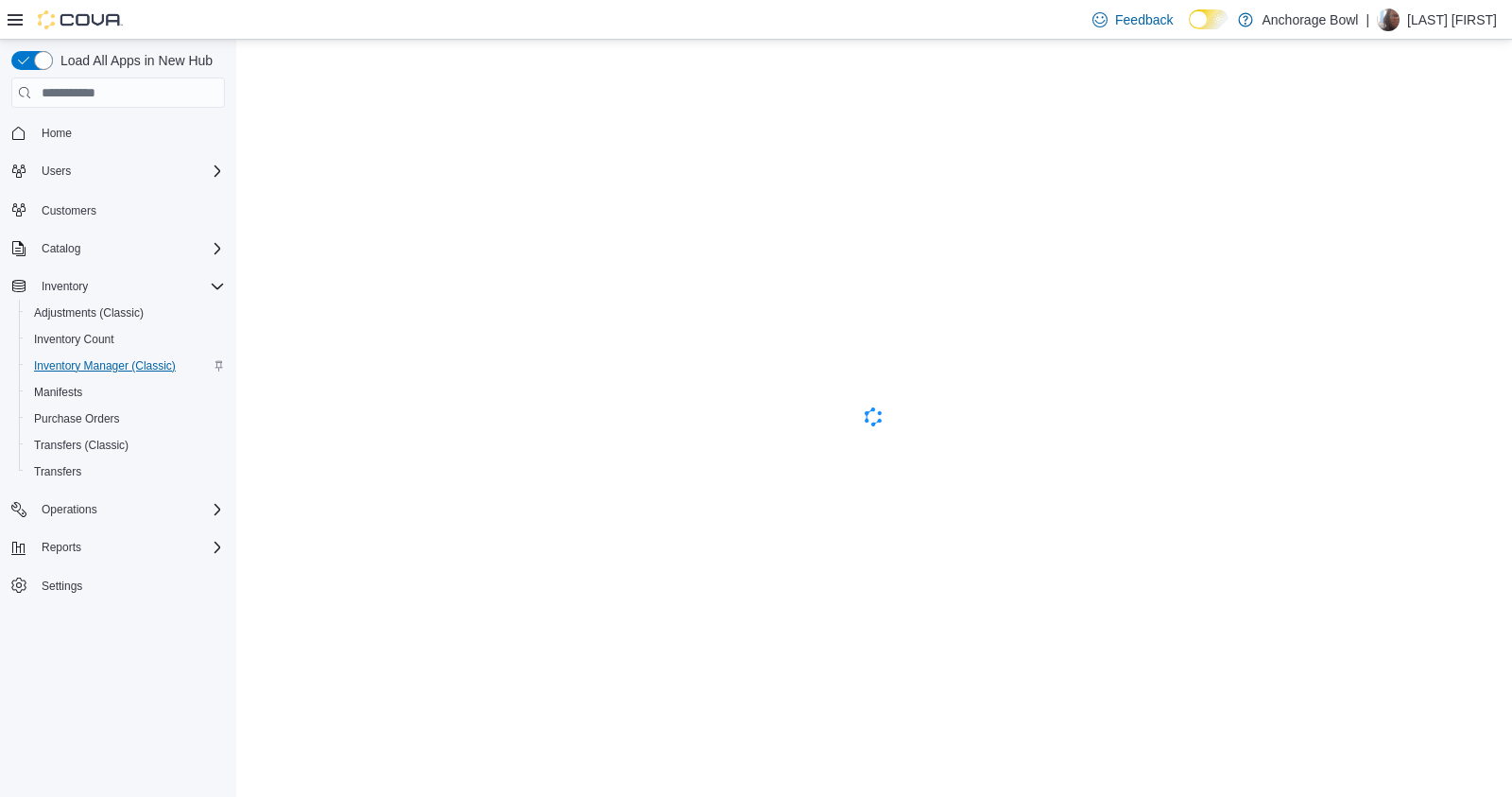 scroll, scrollTop: 0, scrollLeft: 0, axis: both 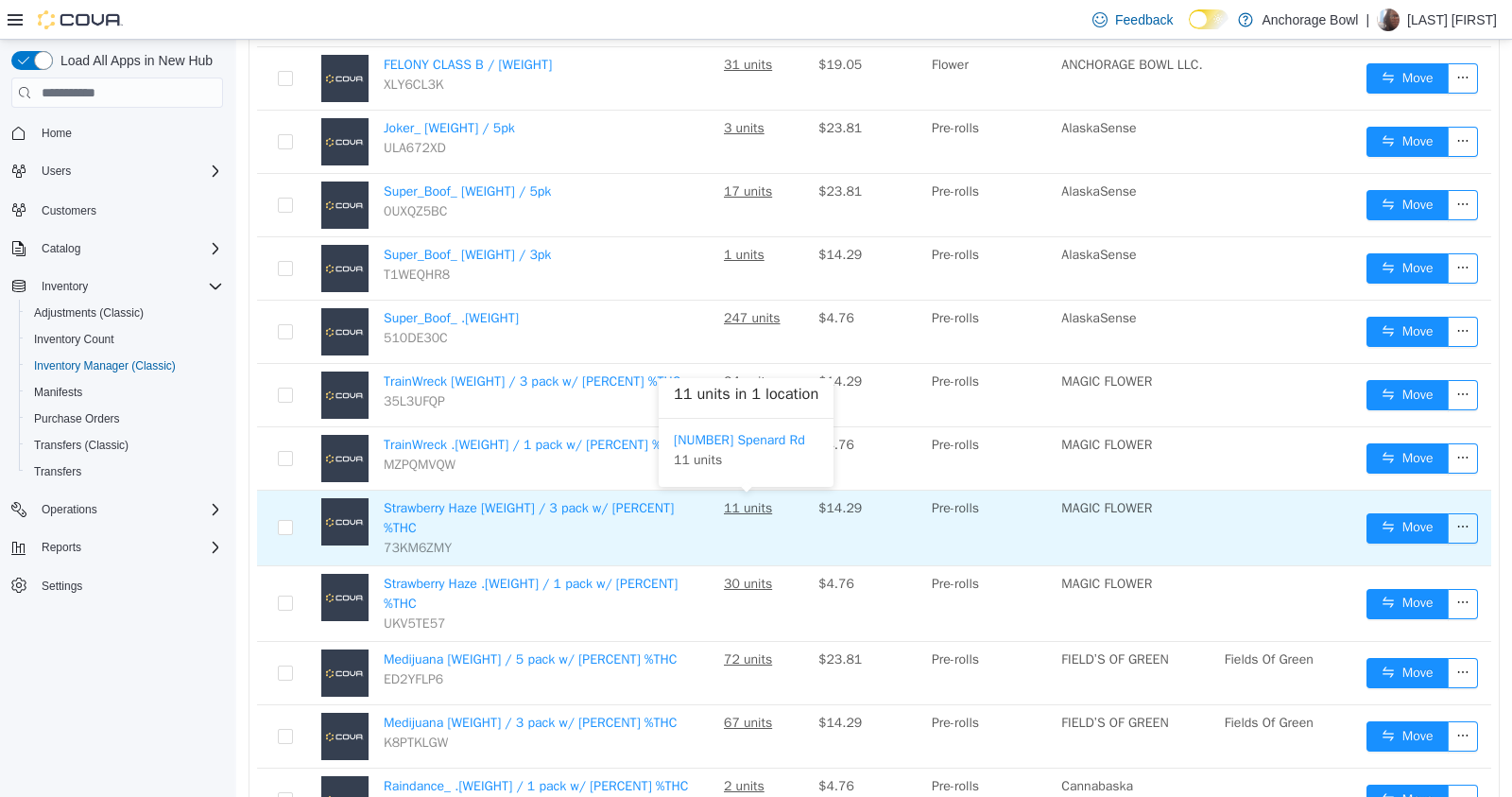 click on "11 units" at bounding box center [747, 508] 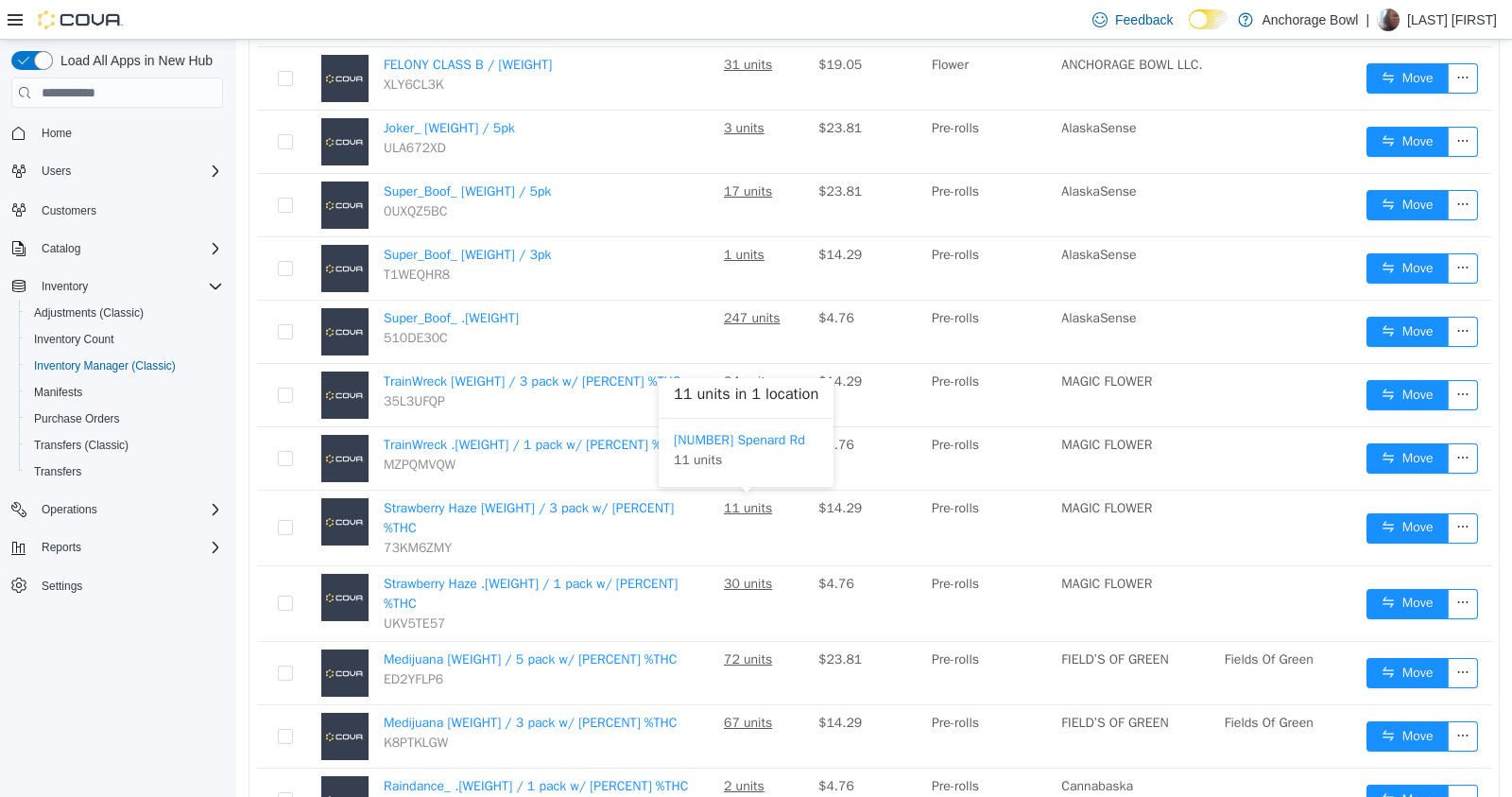 click on "[NUMBER] Spenard Rd [UNITS] units" at bounding box center (746, 450) 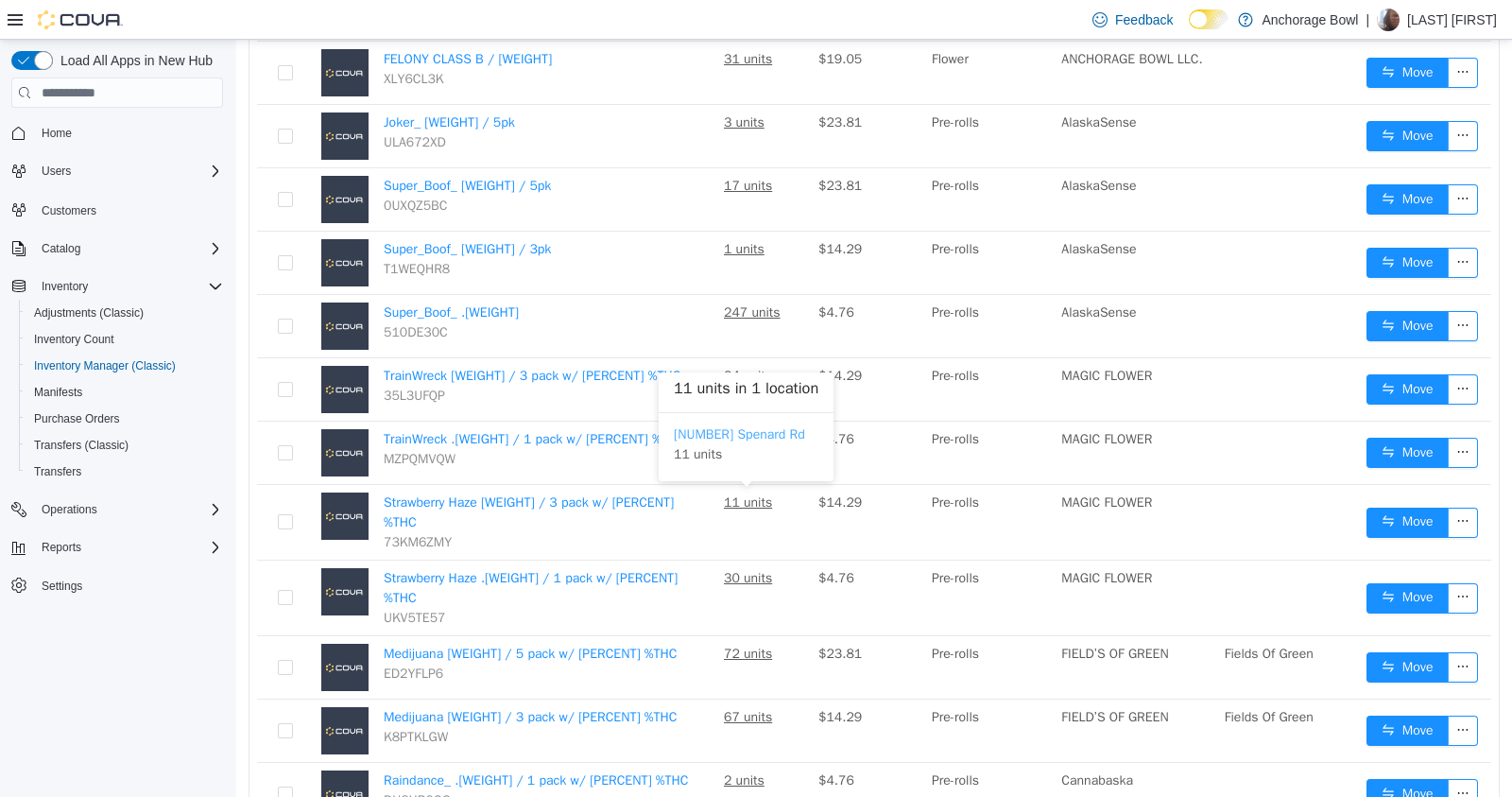 click on "[NUMBER] Spenard Rd" at bounding box center (739, 434) 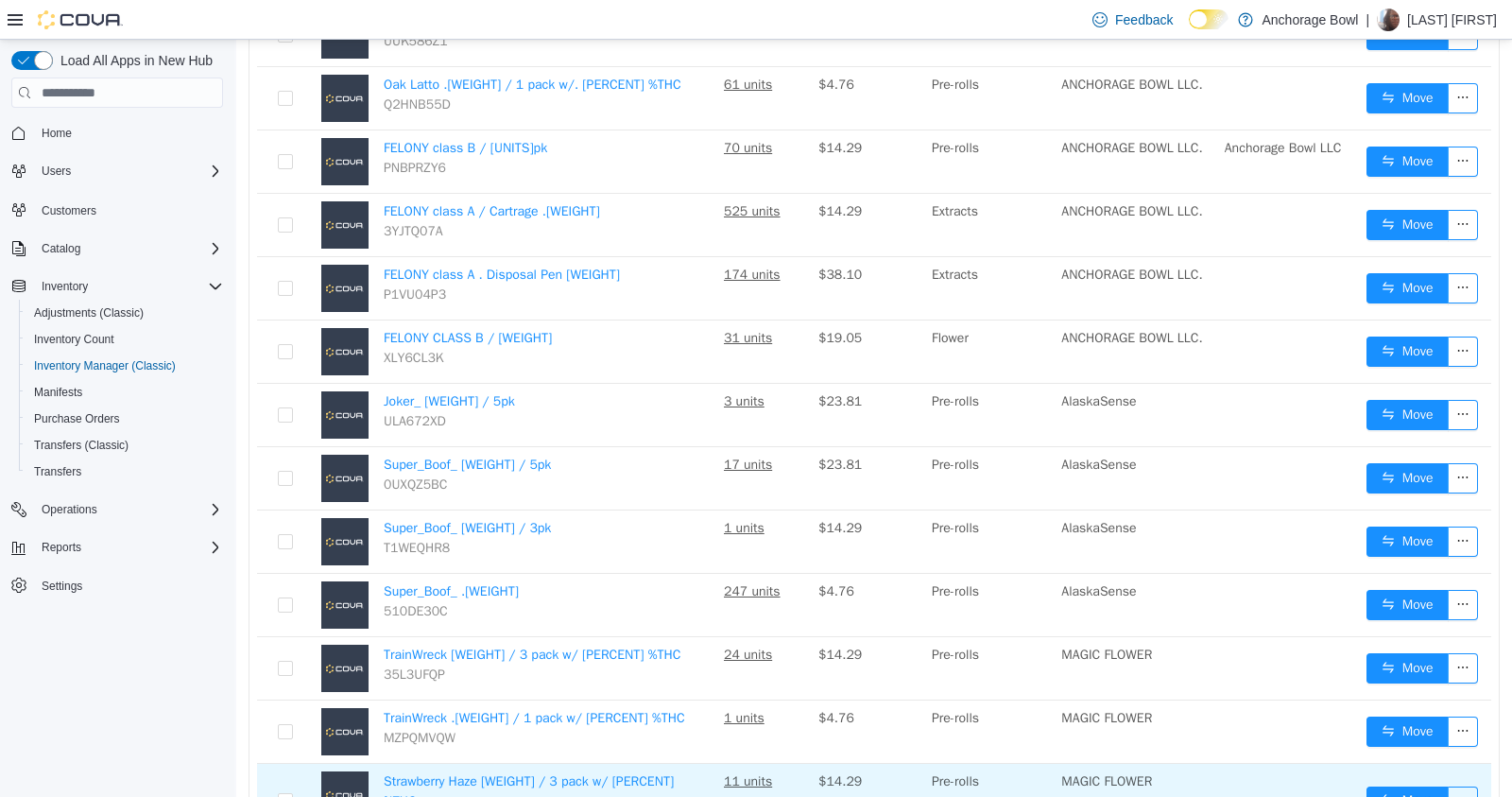 scroll, scrollTop: 0, scrollLeft: 0, axis: both 